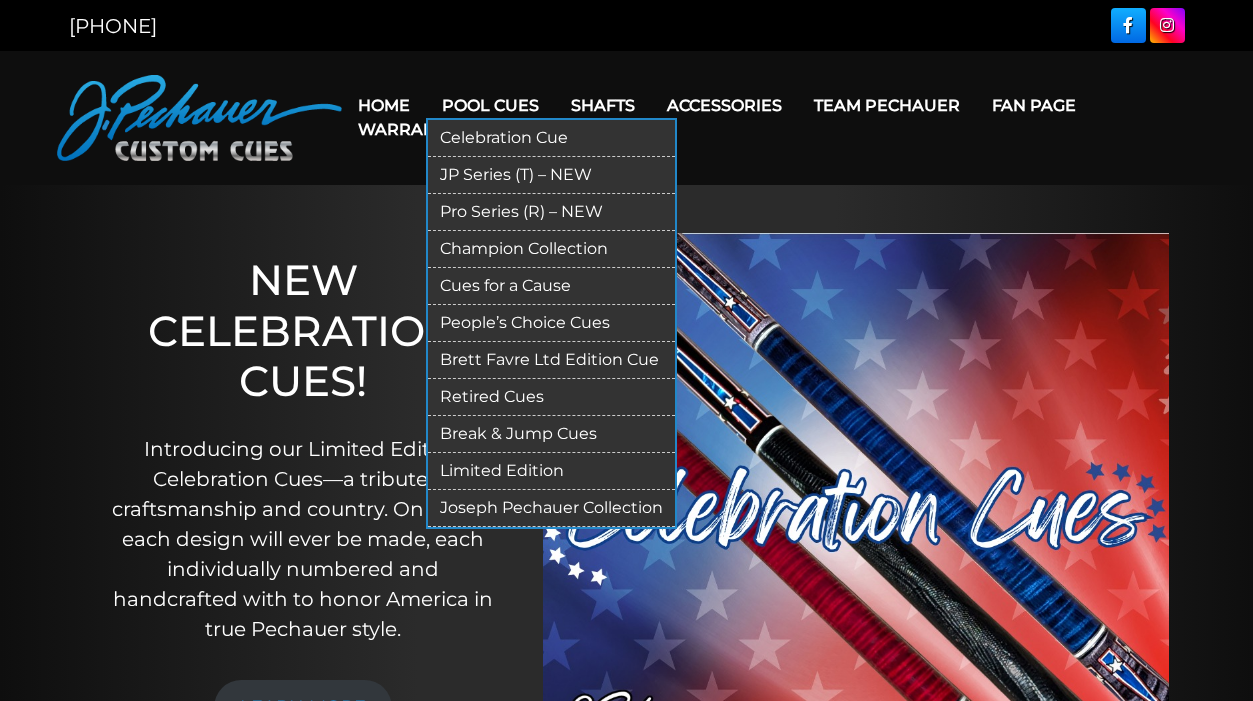 scroll, scrollTop: 0, scrollLeft: 0, axis: both 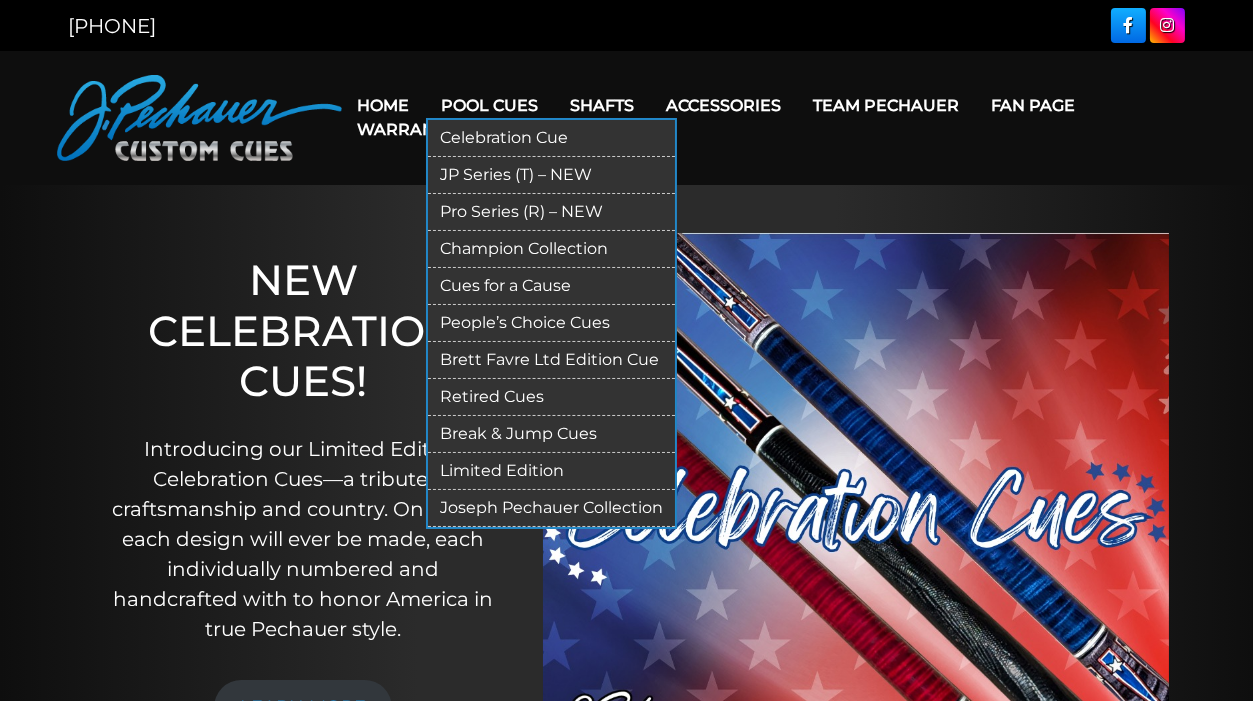 drag, startPoint x: 0, startPoint y: 0, endPoint x: 522, endPoint y: 98, distance: 531.11957 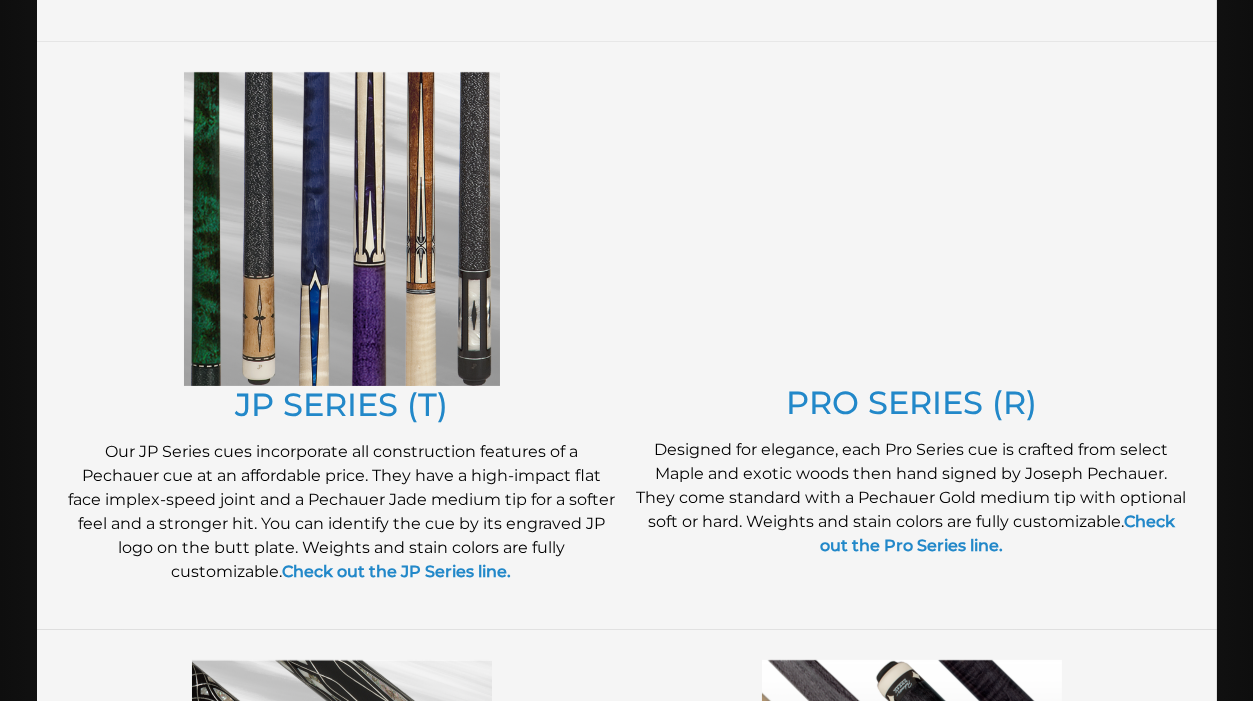 scroll, scrollTop: 1011, scrollLeft: 0, axis: vertical 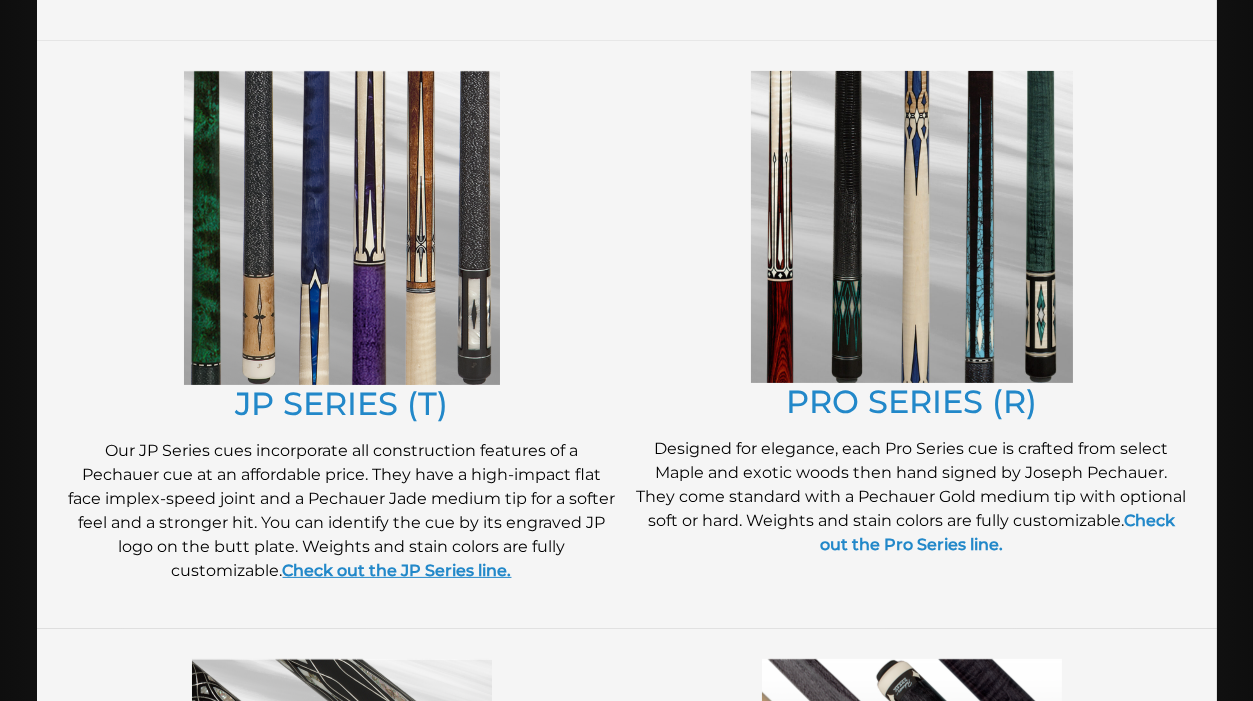 click on "Check out the JP Series line." at bounding box center [397, 570] 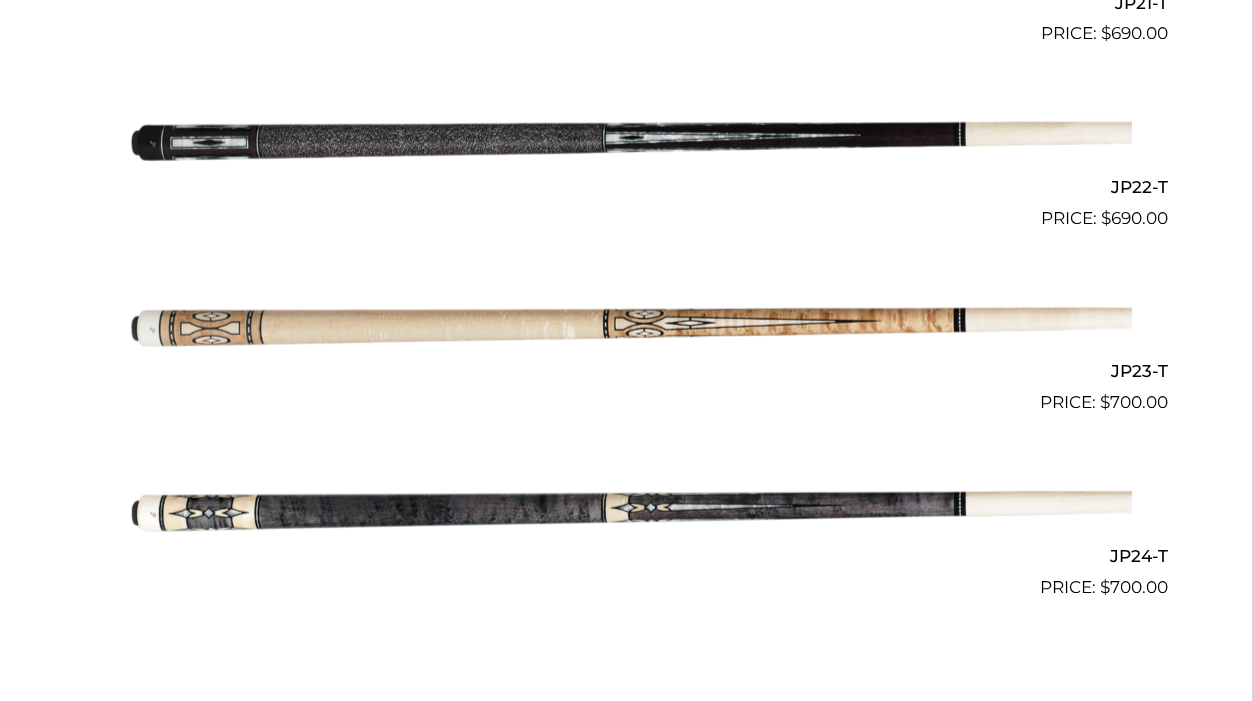 scroll, scrollTop: 4445, scrollLeft: 0, axis: vertical 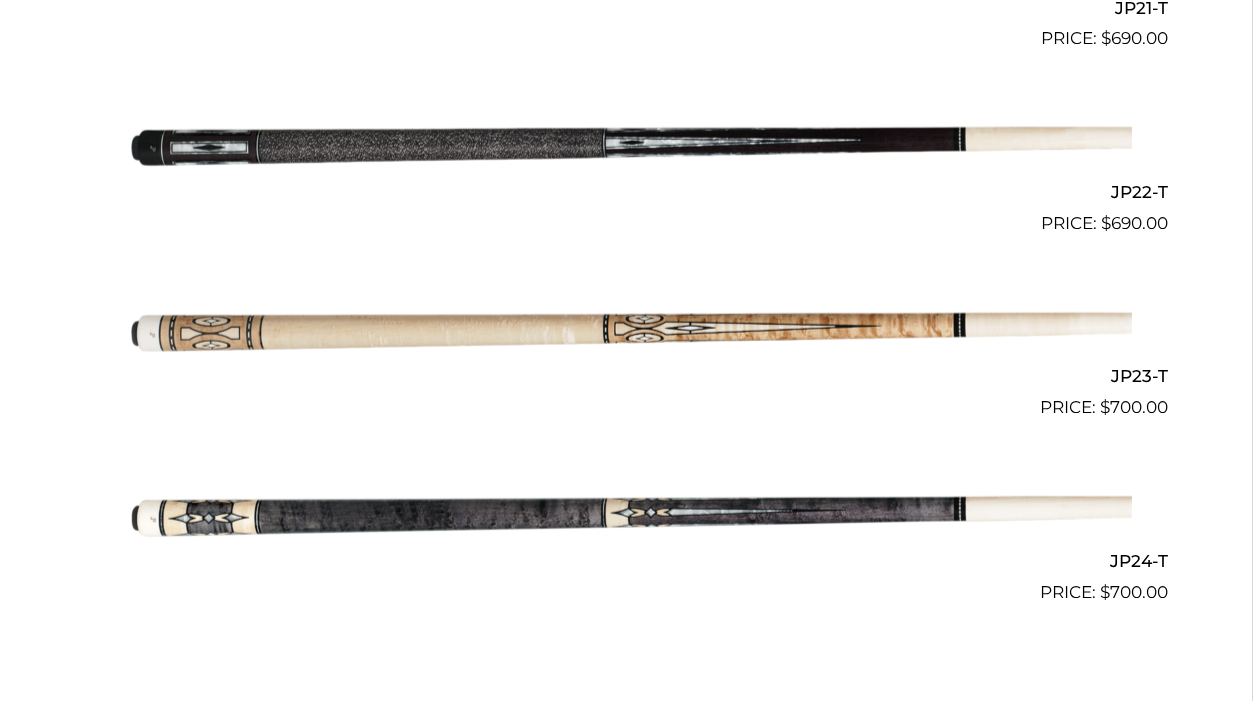 click at bounding box center (627, 329) 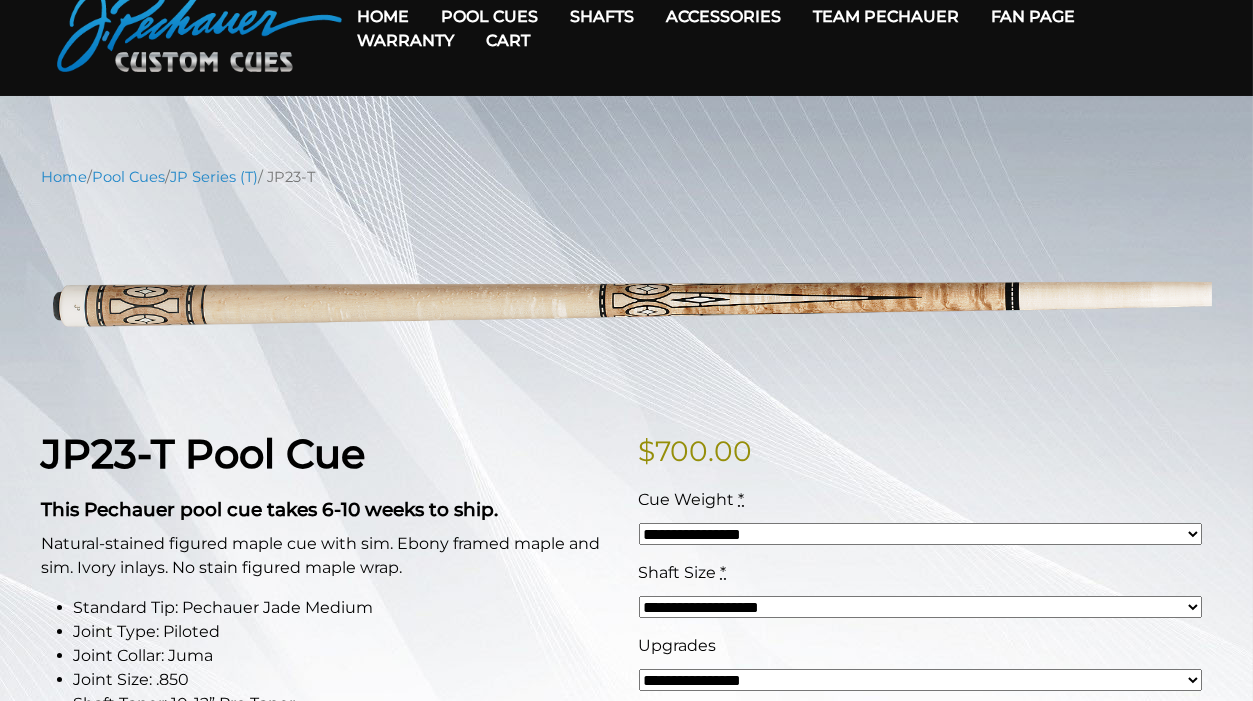 scroll, scrollTop: 0, scrollLeft: 0, axis: both 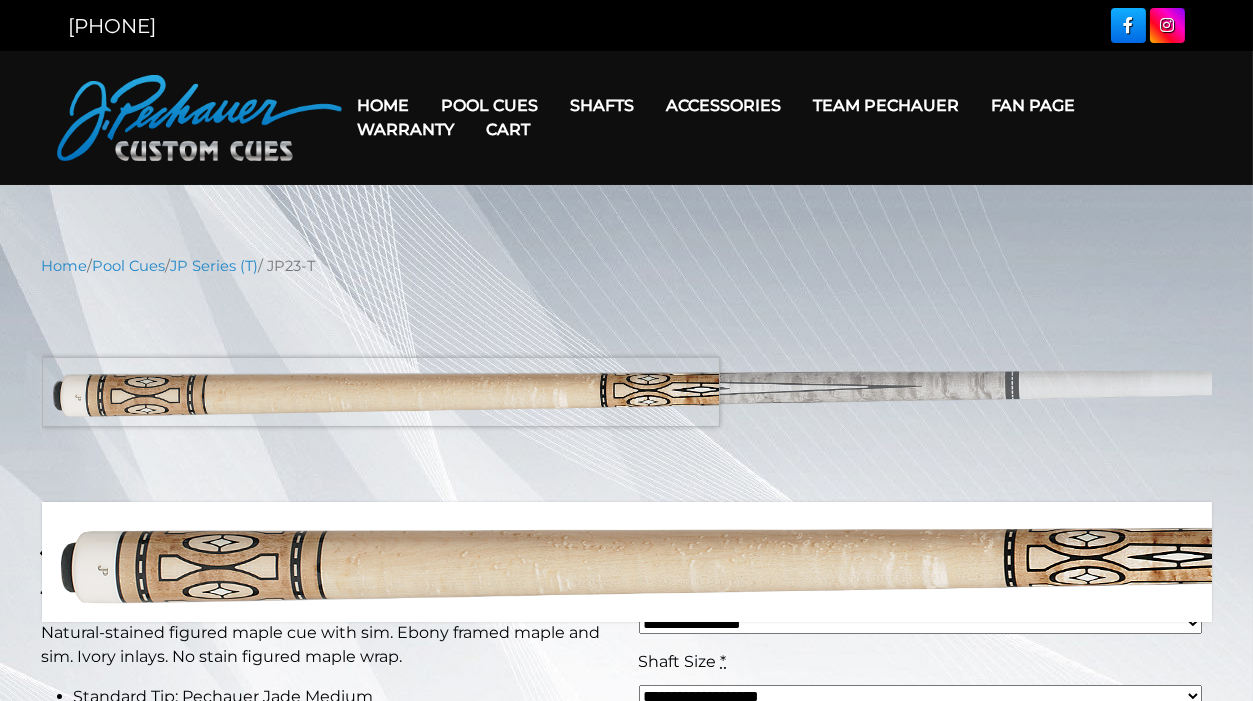 click at bounding box center [627, 389] 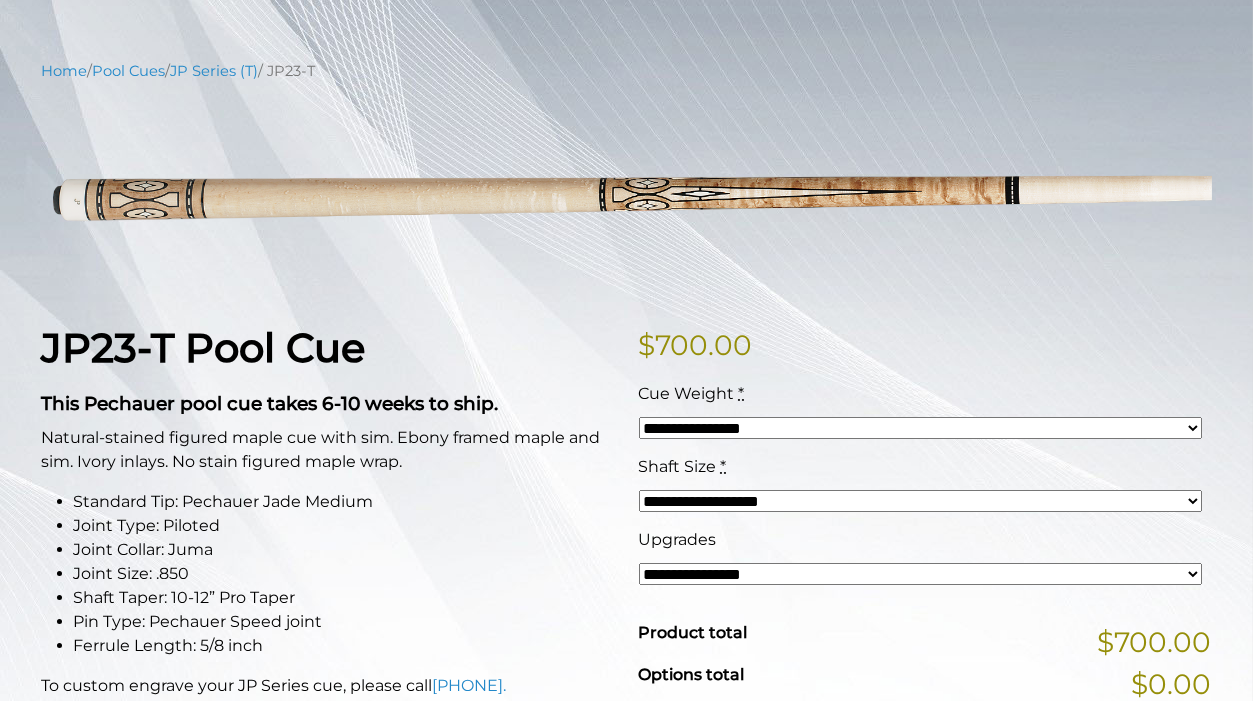 scroll, scrollTop: 200, scrollLeft: 0, axis: vertical 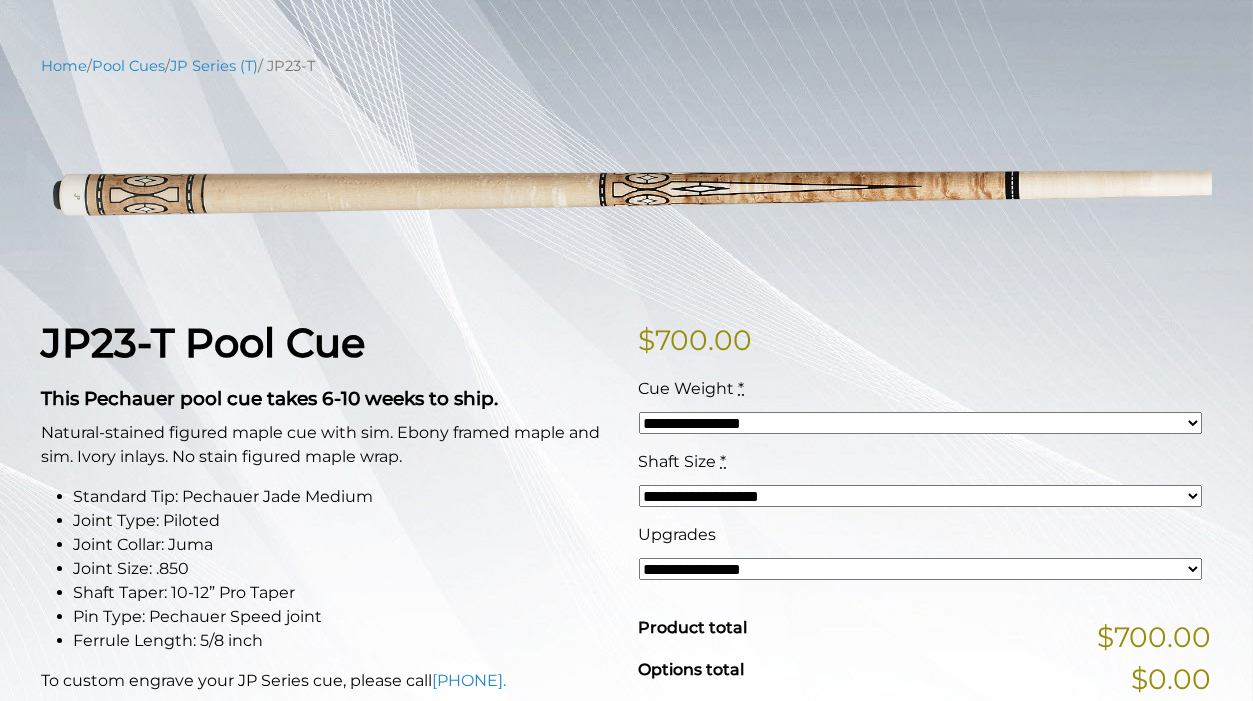 click on "**********" at bounding box center (920, 496) 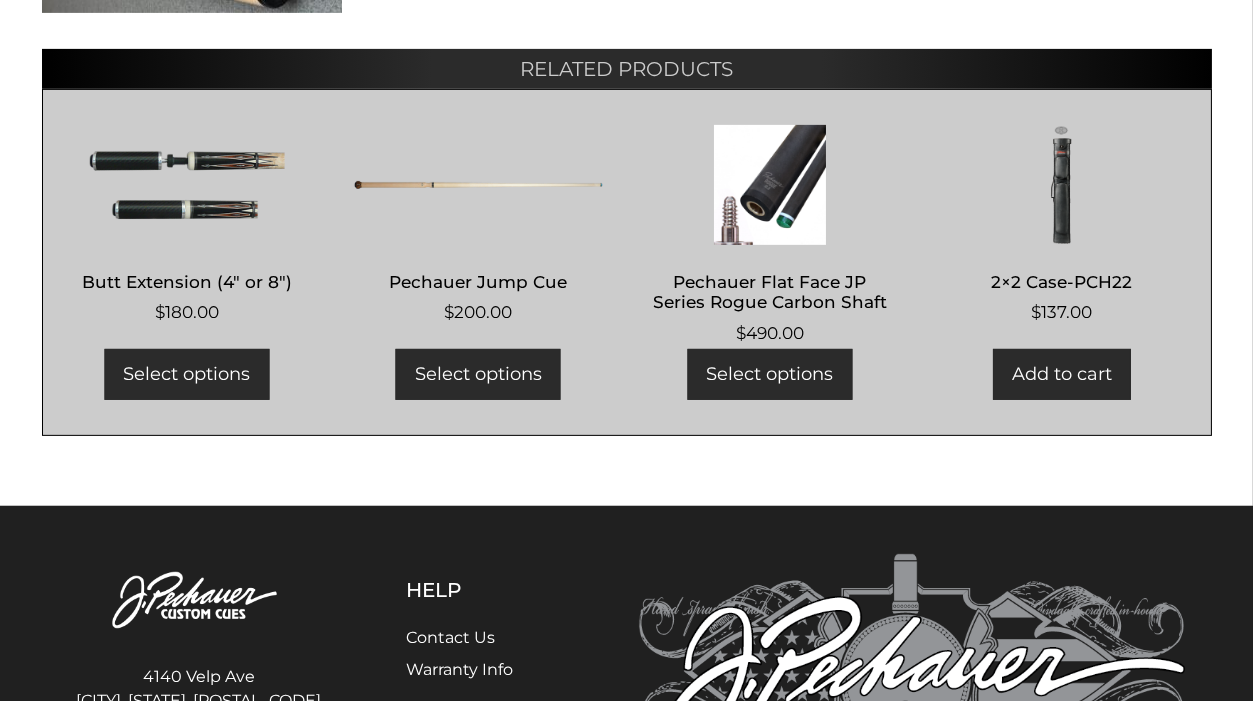 scroll, scrollTop: 1493, scrollLeft: 0, axis: vertical 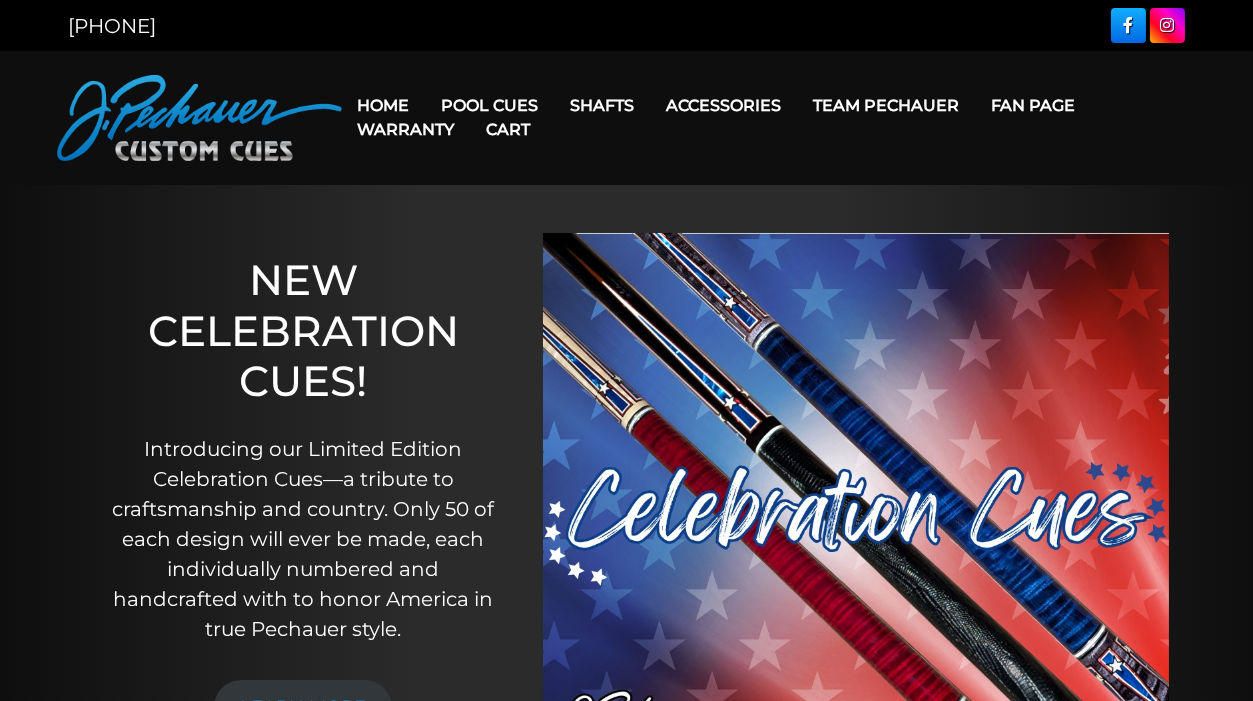 click on "Cart" at bounding box center [509, 129] 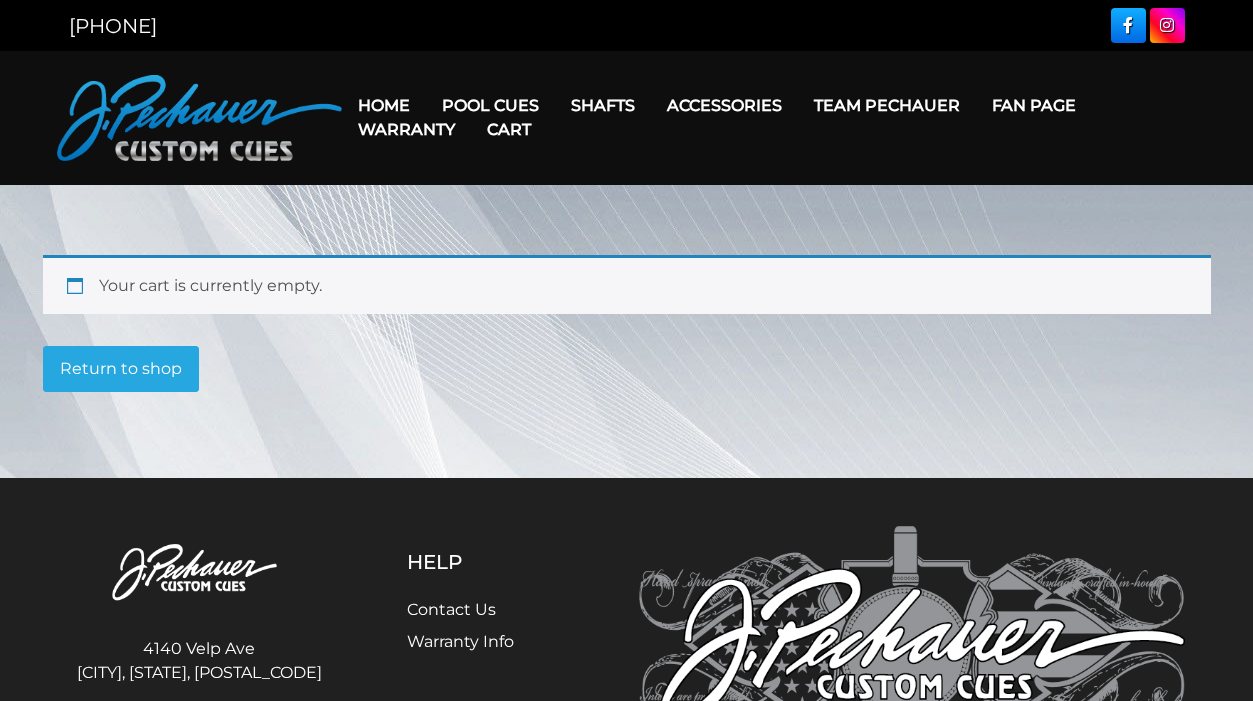 scroll, scrollTop: 0, scrollLeft: 0, axis: both 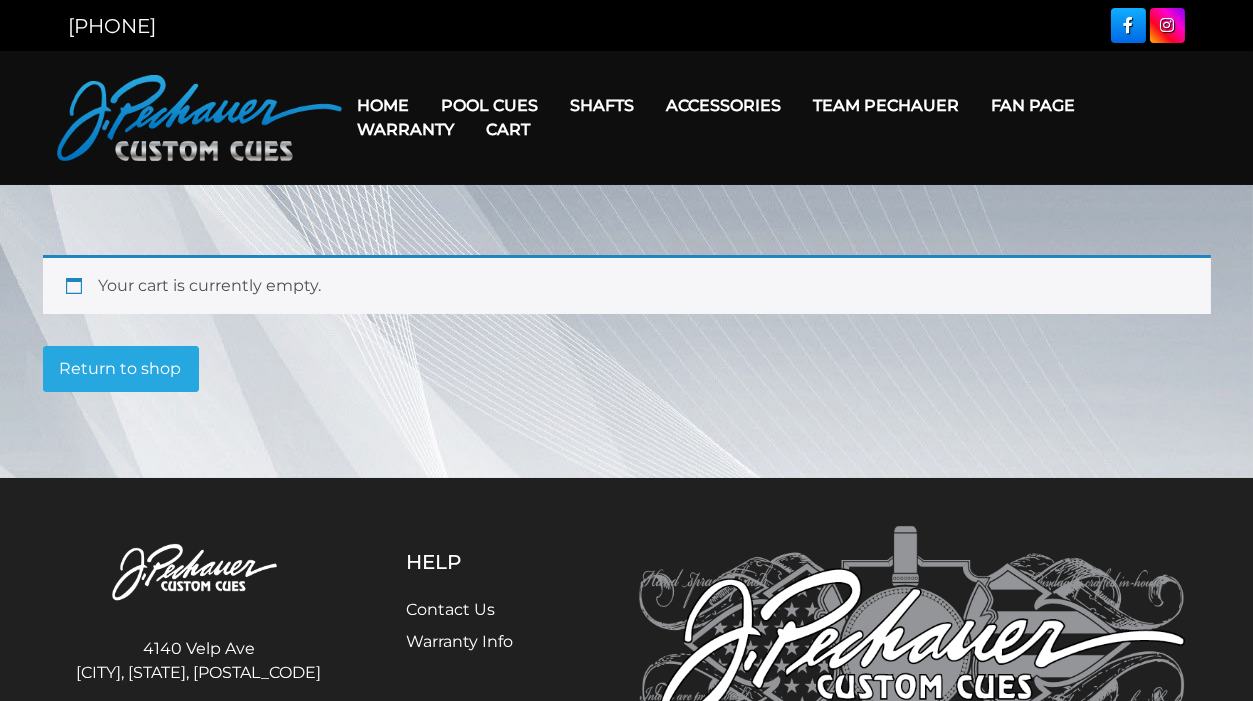 click on "Cart" at bounding box center (509, 129) 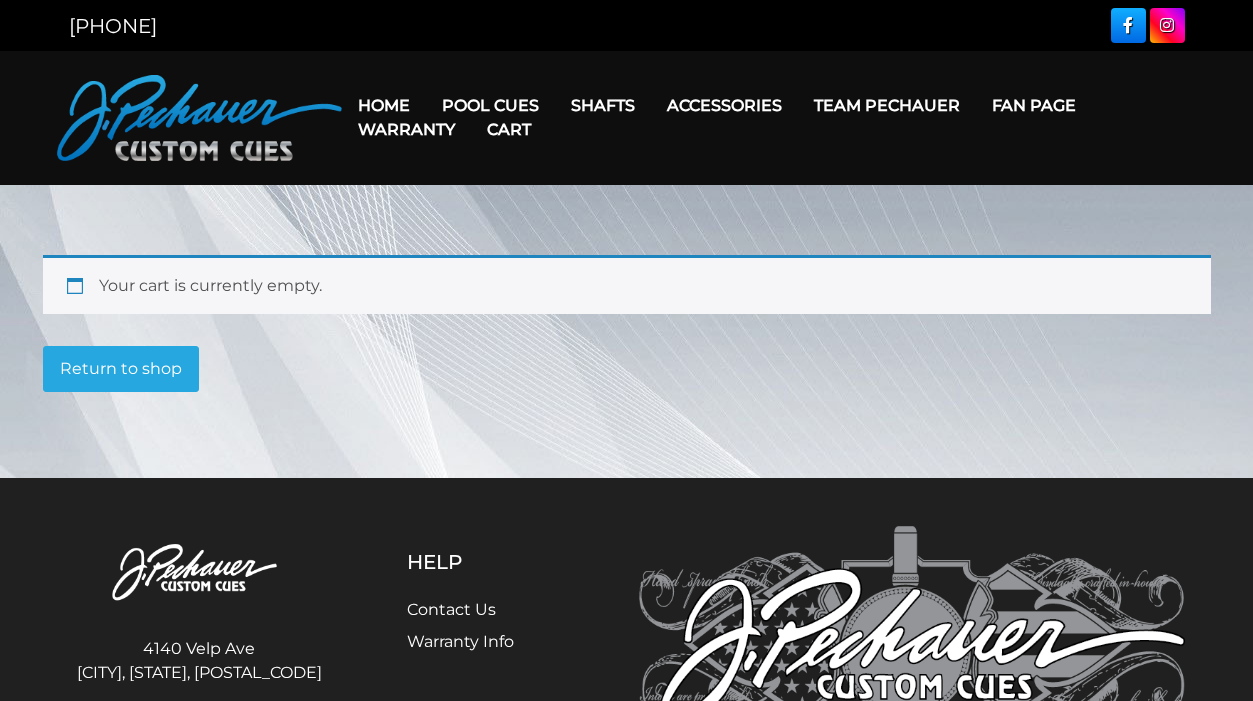 scroll, scrollTop: 0, scrollLeft: 0, axis: both 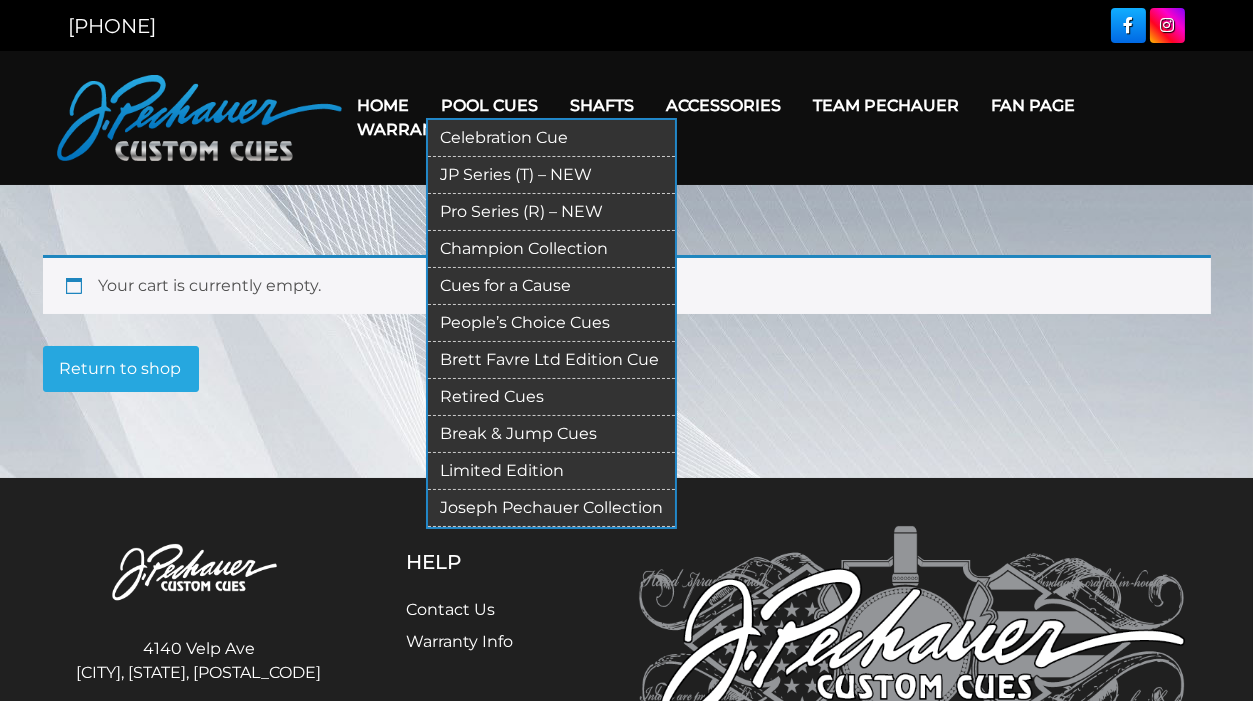 click on "Pro Series (R) – NEW" at bounding box center (551, 212) 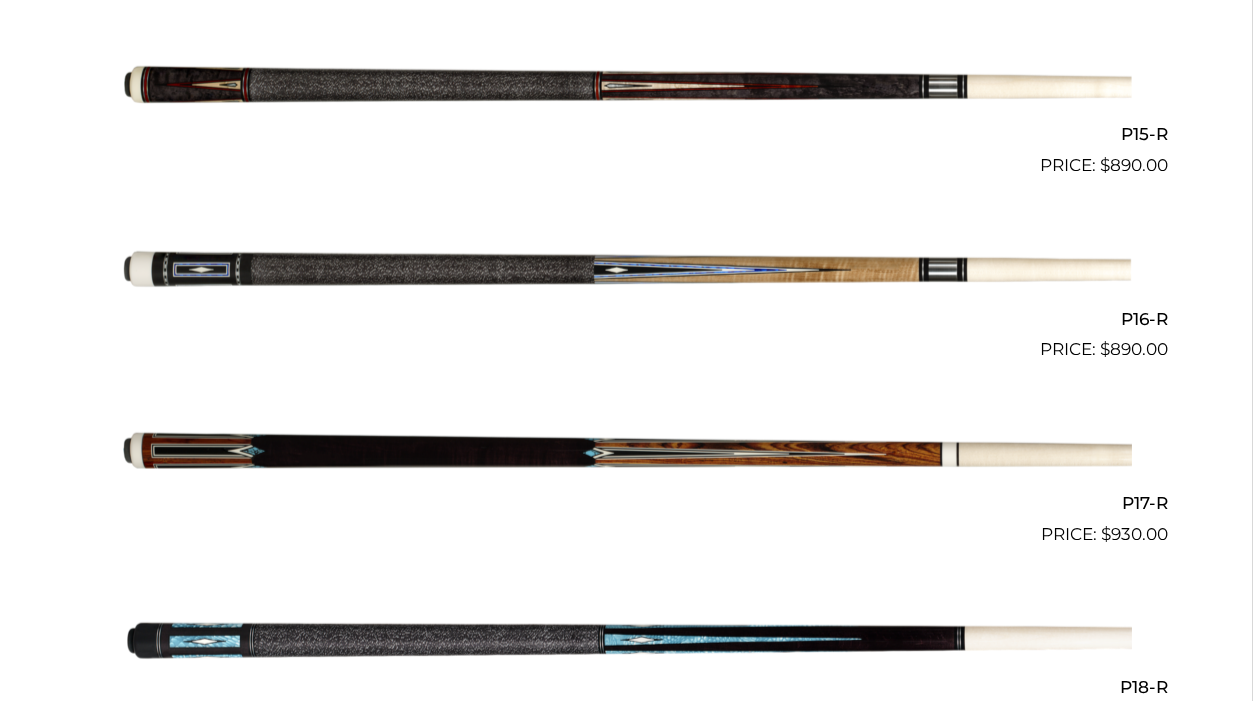 scroll, scrollTop: 3216, scrollLeft: 0, axis: vertical 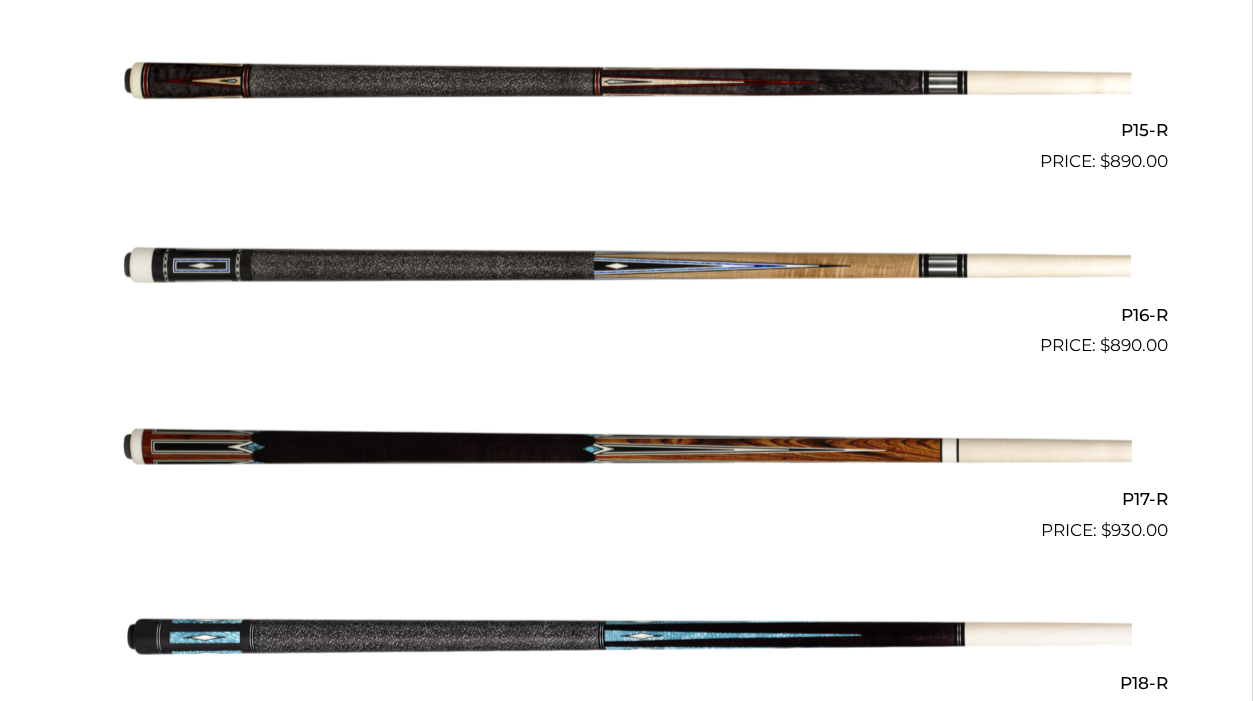 click at bounding box center [627, 451] 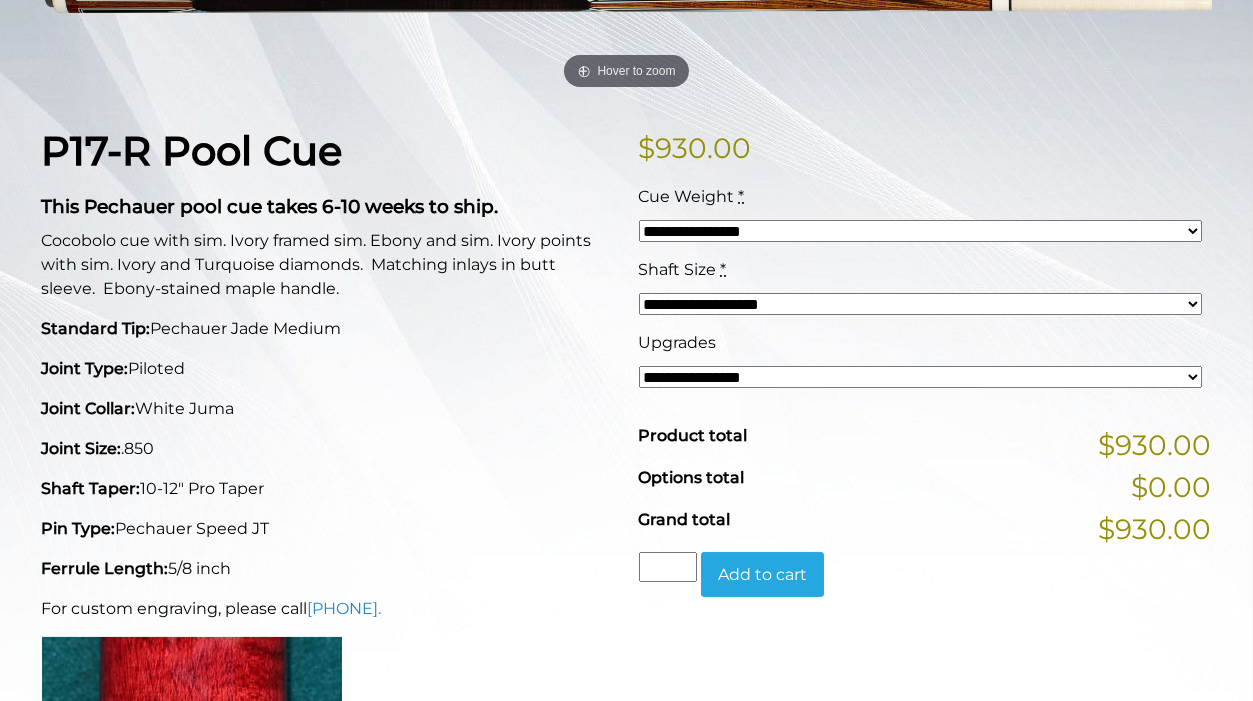 scroll, scrollTop: 400, scrollLeft: 0, axis: vertical 